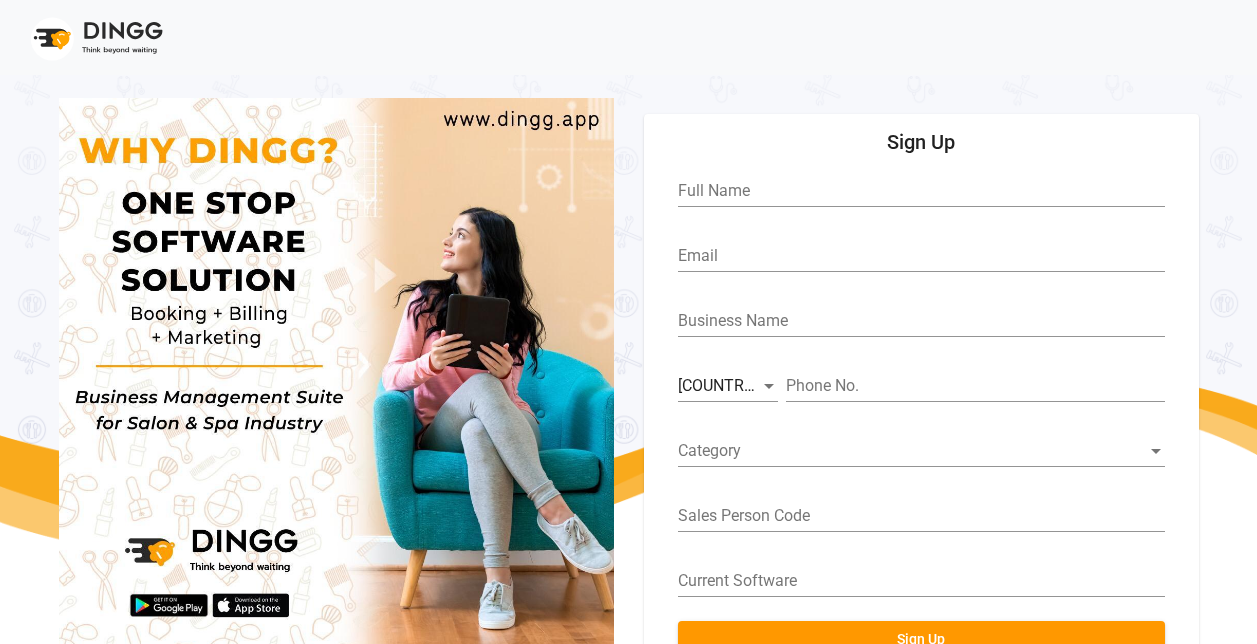 scroll, scrollTop: 0, scrollLeft: 0, axis: both 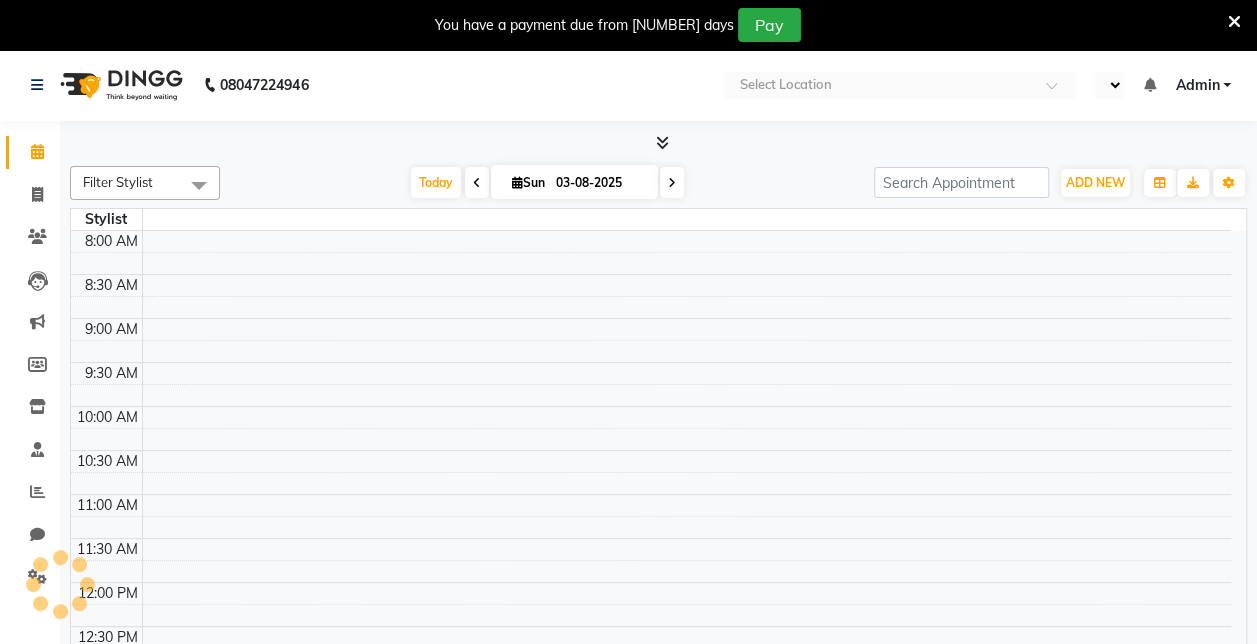 select on "en" 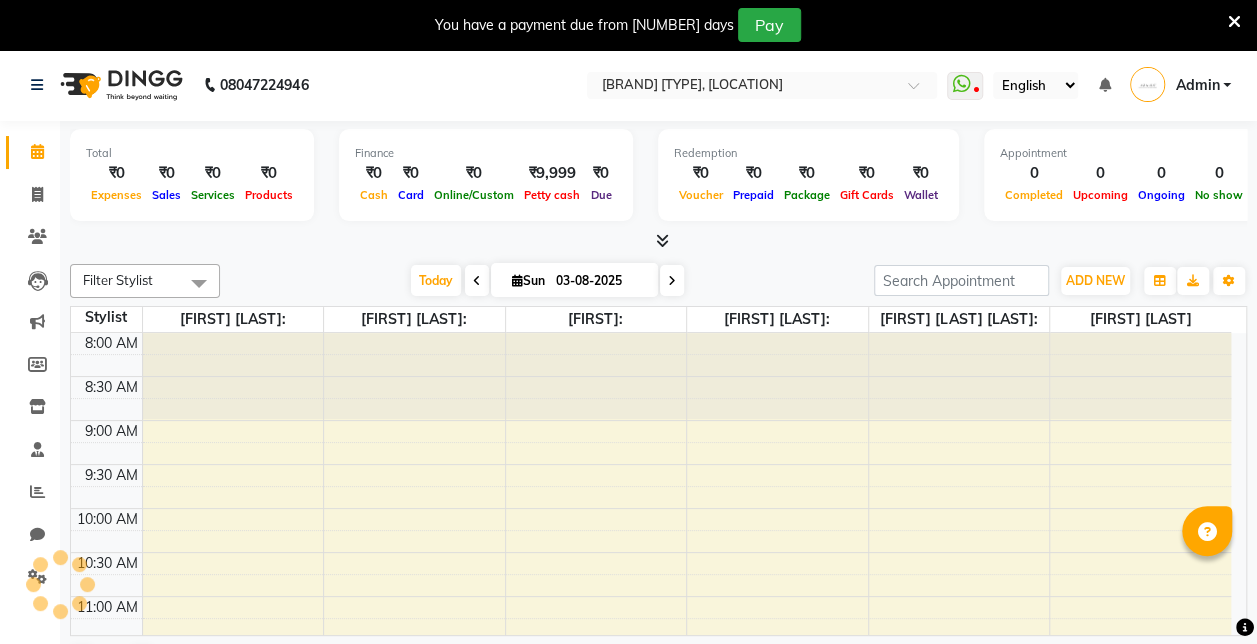 scroll, scrollTop: 0, scrollLeft: 0, axis: both 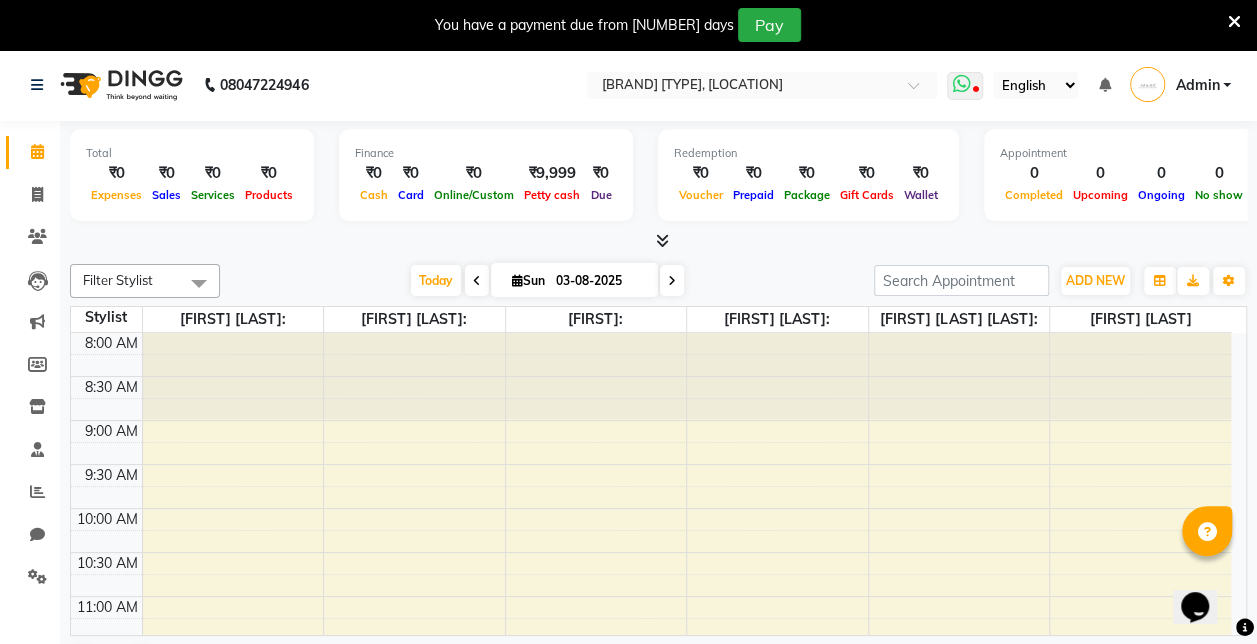 click at bounding box center (961, 84) 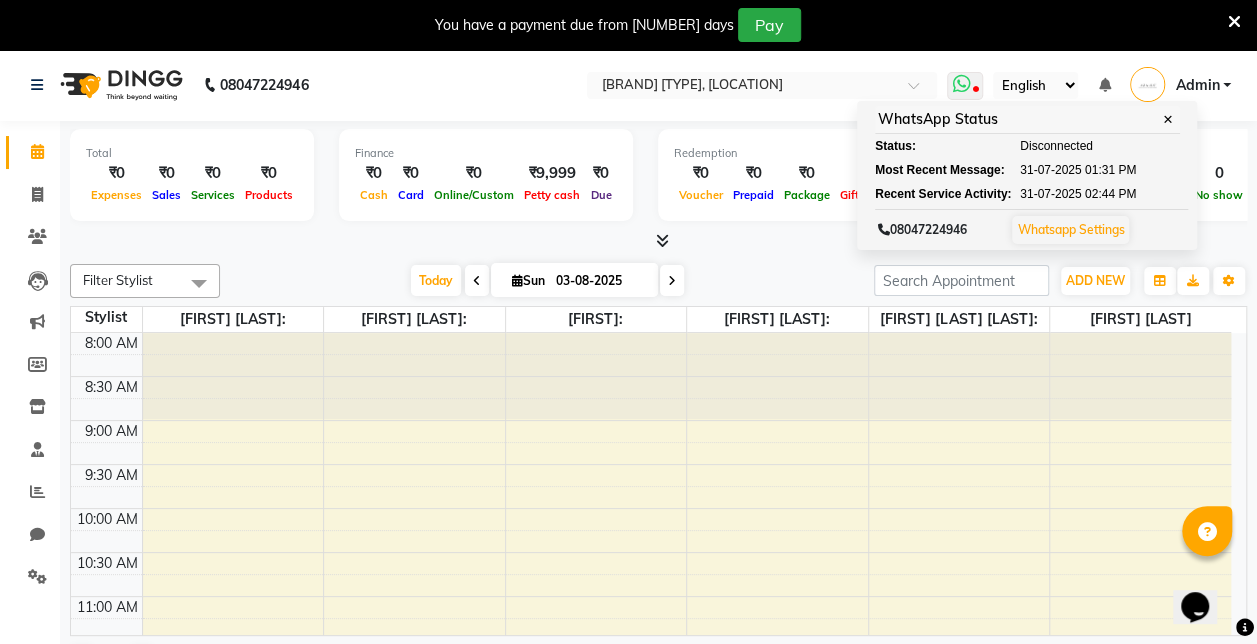 click on "Whatsapp Settings" at bounding box center [1070, 229] 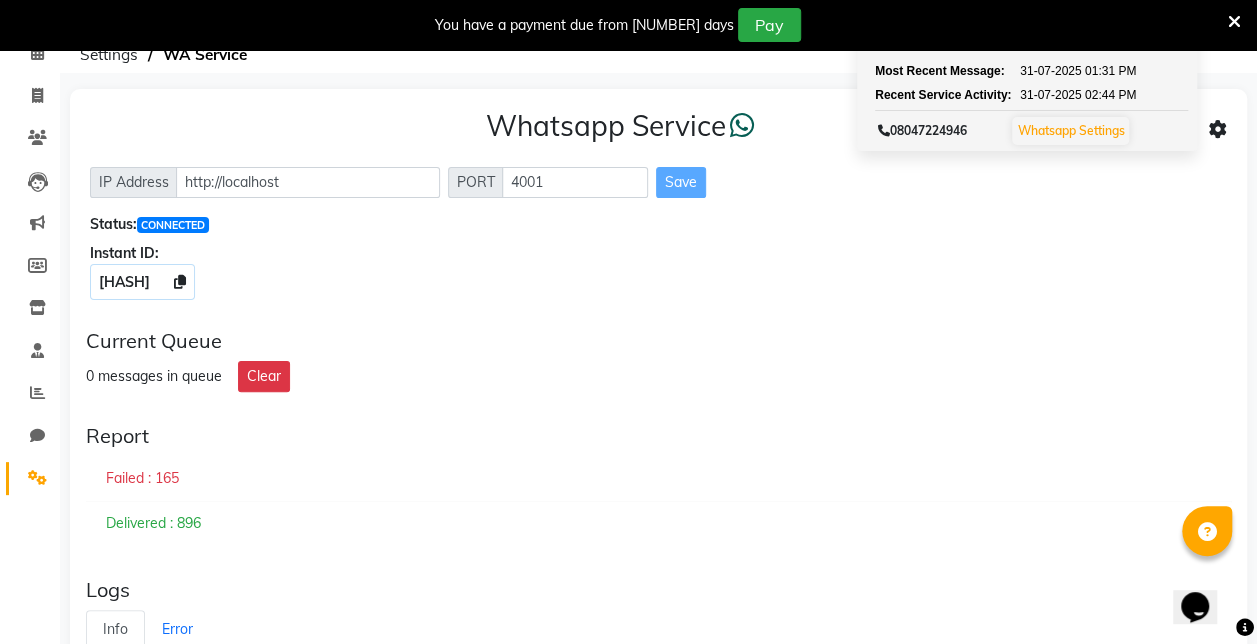 scroll, scrollTop: 0, scrollLeft: 0, axis: both 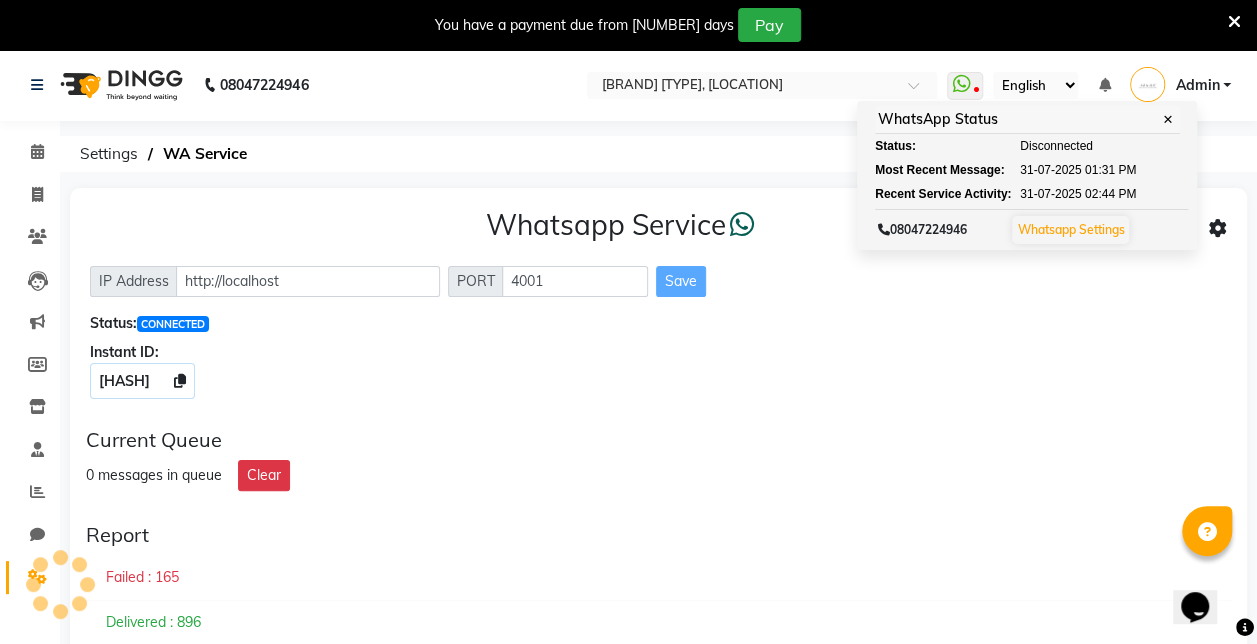click on "Save" 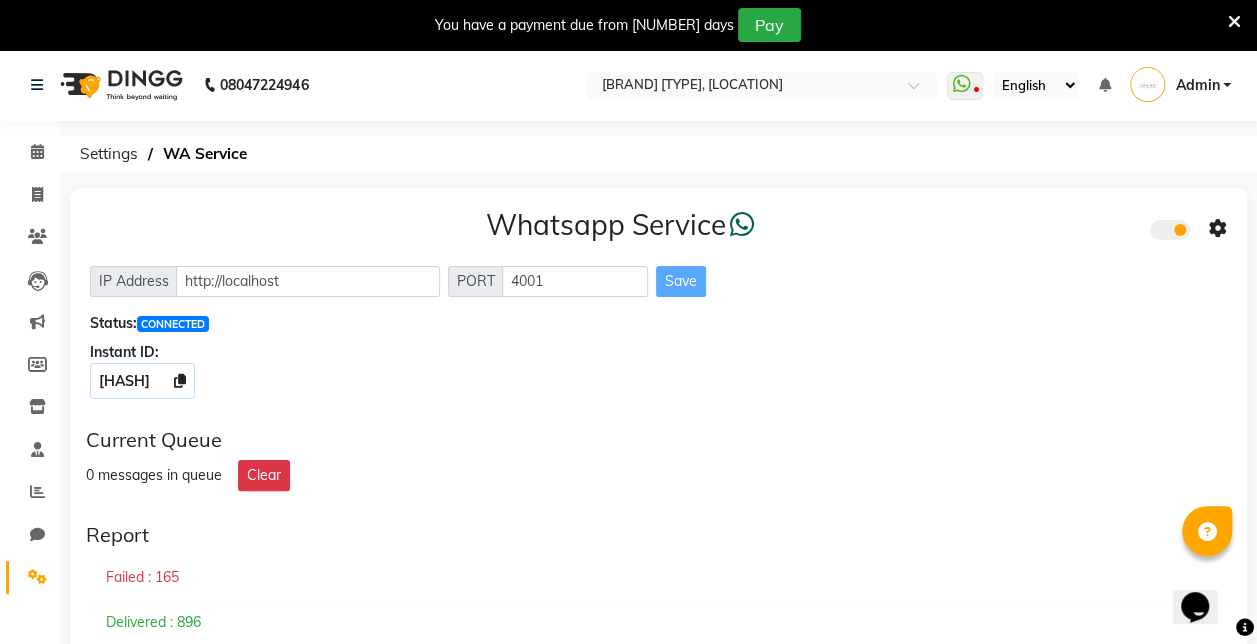 click on "Admin" at bounding box center [1197, 85] 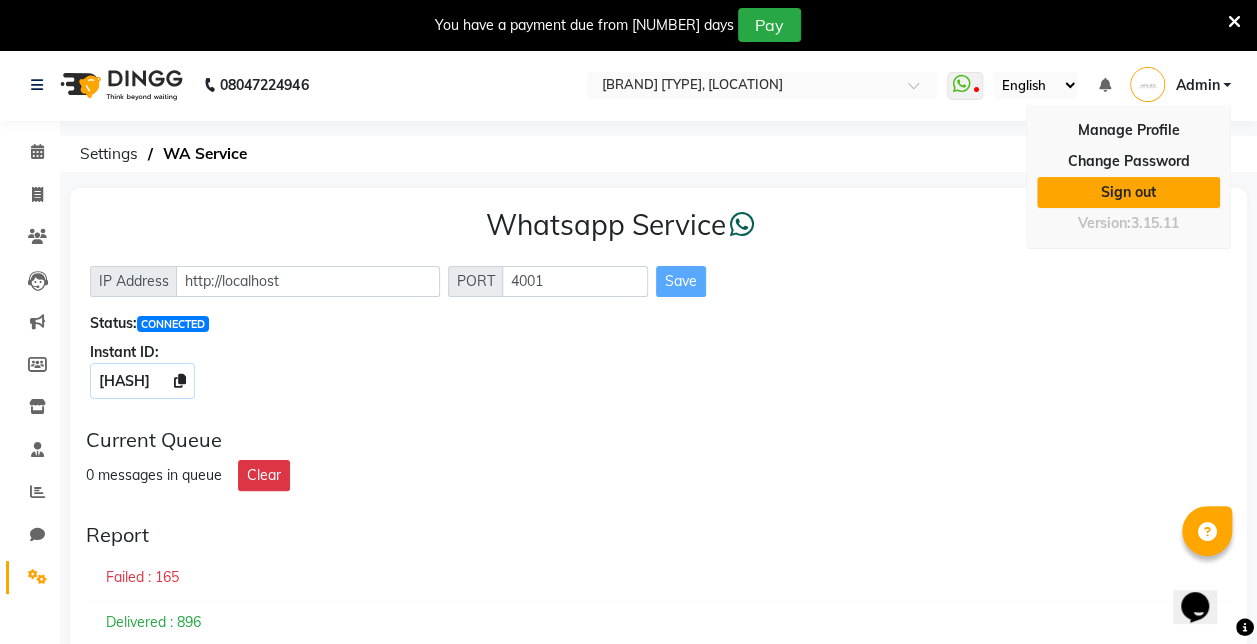 click on "Sign out" at bounding box center [1128, 192] 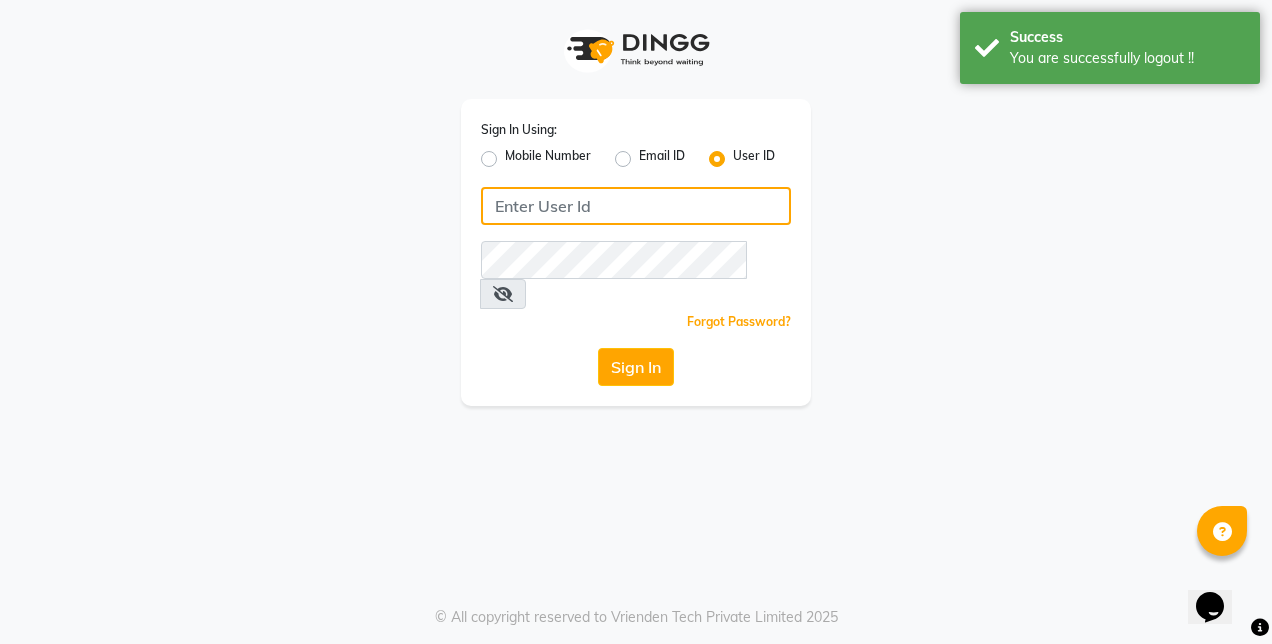 type on "azalea123" 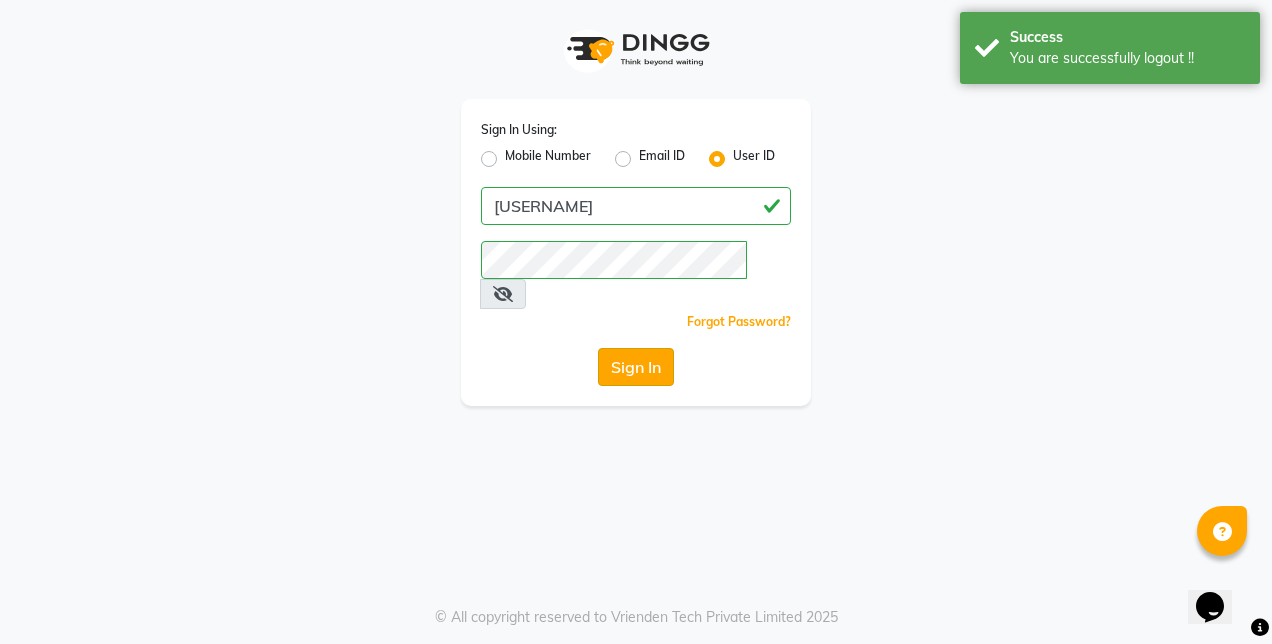 click on "Sign In" 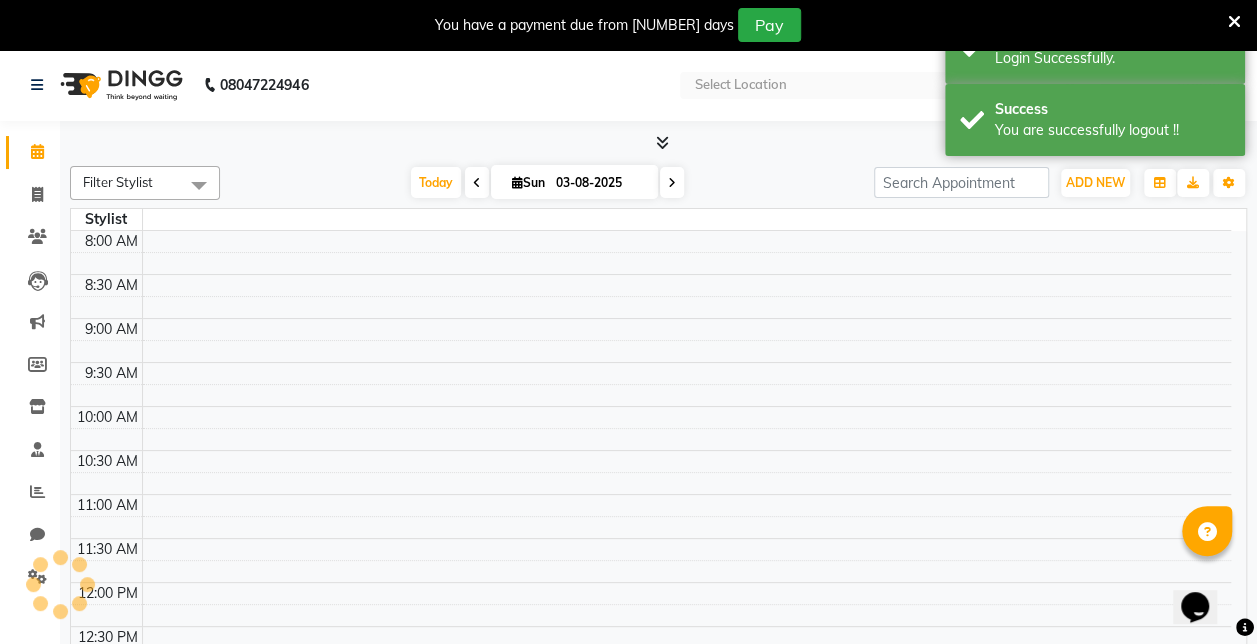 scroll, scrollTop: 0, scrollLeft: 0, axis: both 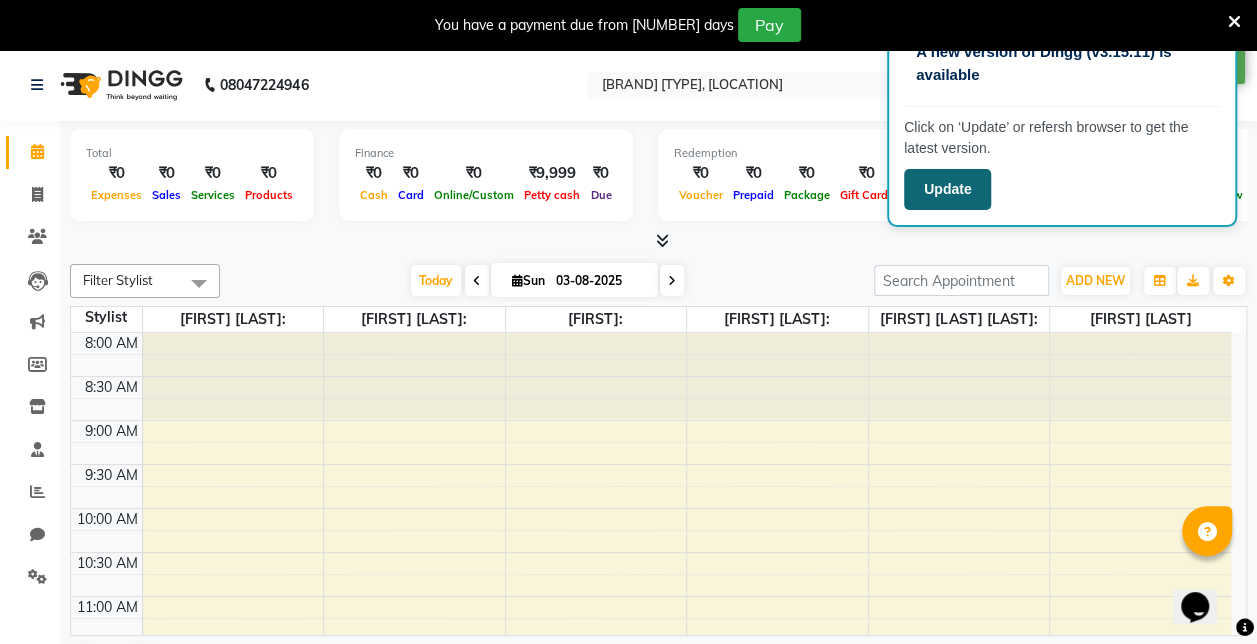 click on "Update" 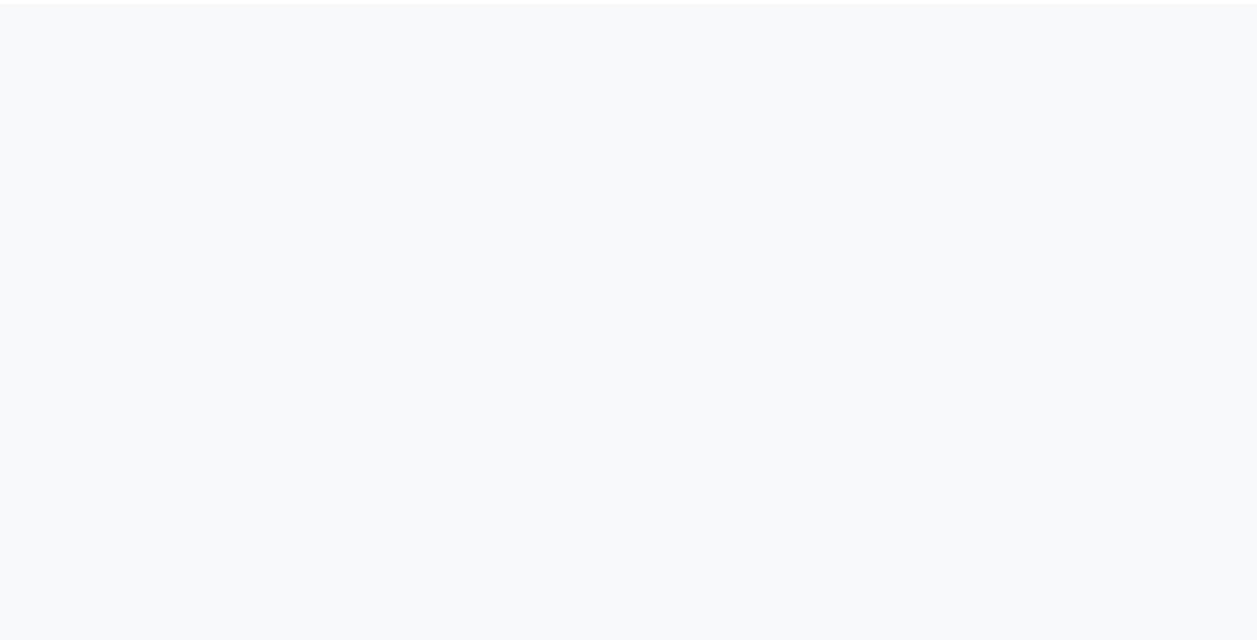 scroll, scrollTop: 0, scrollLeft: 0, axis: both 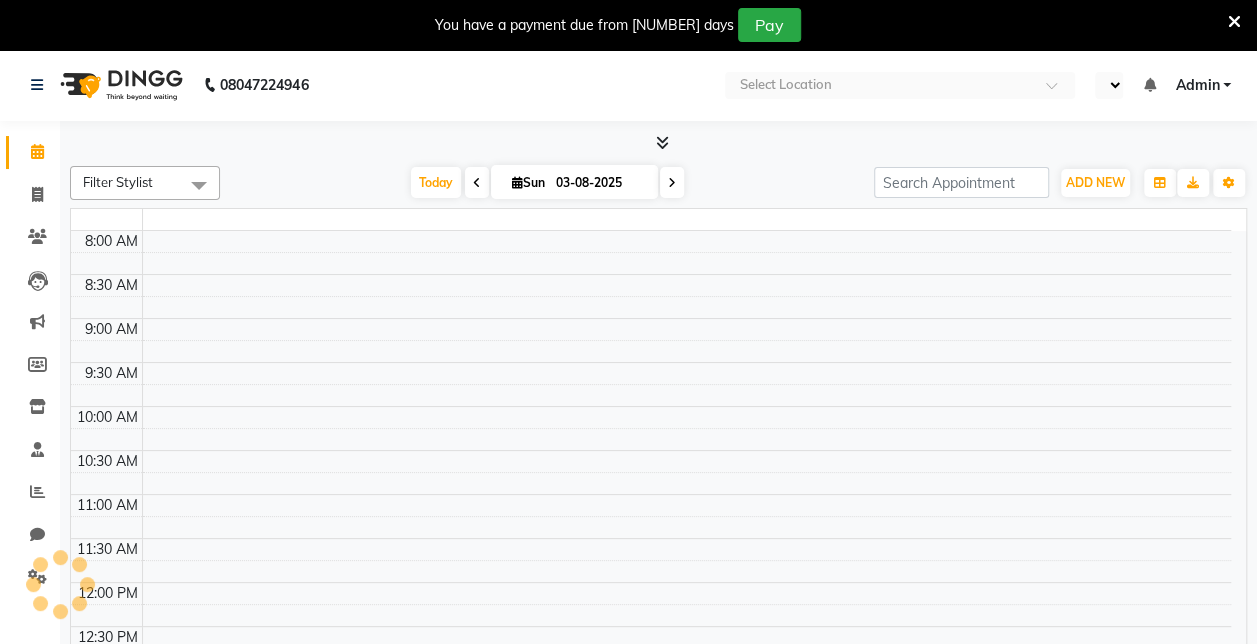 select on "en" 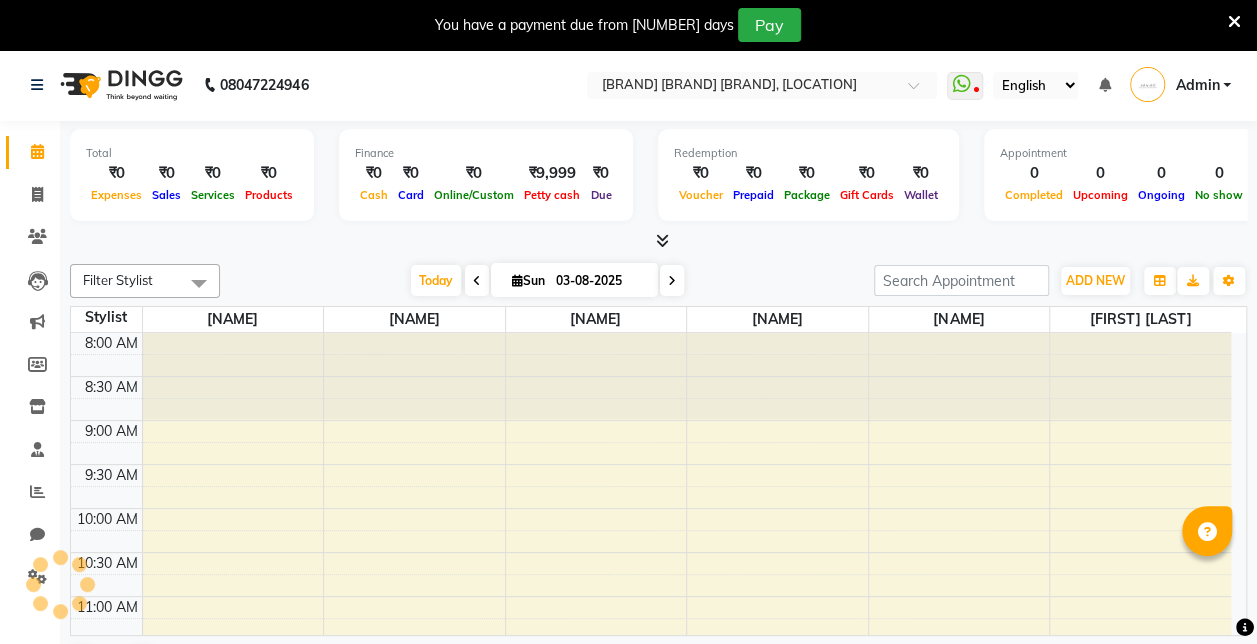 scroll, scrollTop: 0, scrollLeft: 0, axis: both 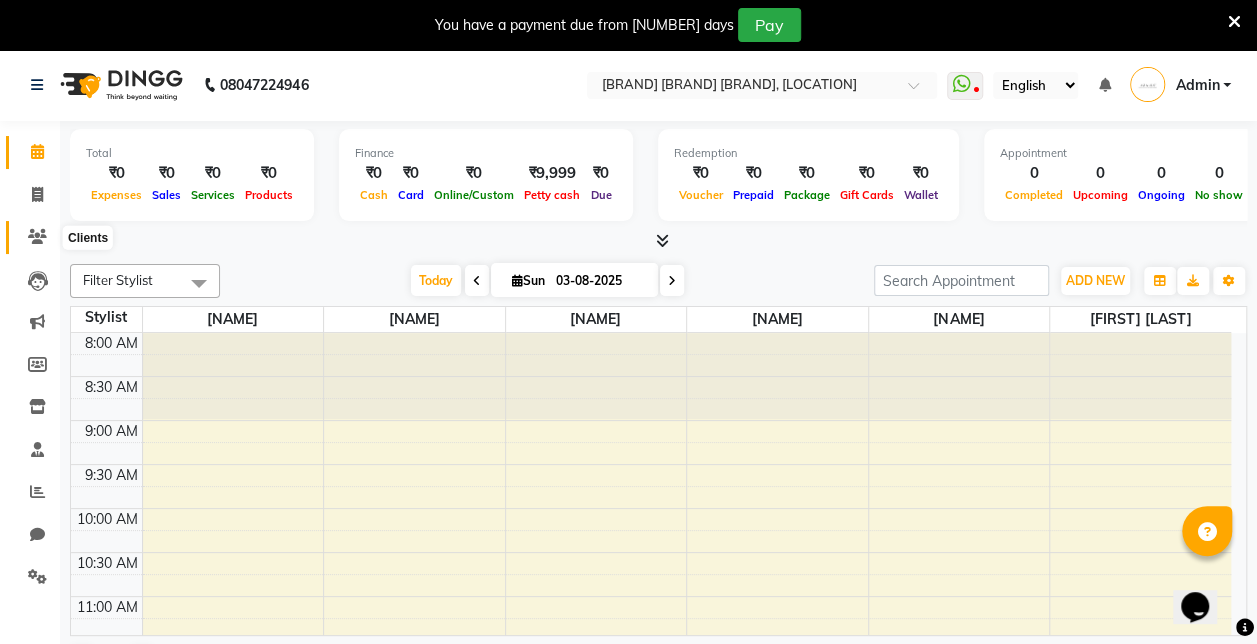 click 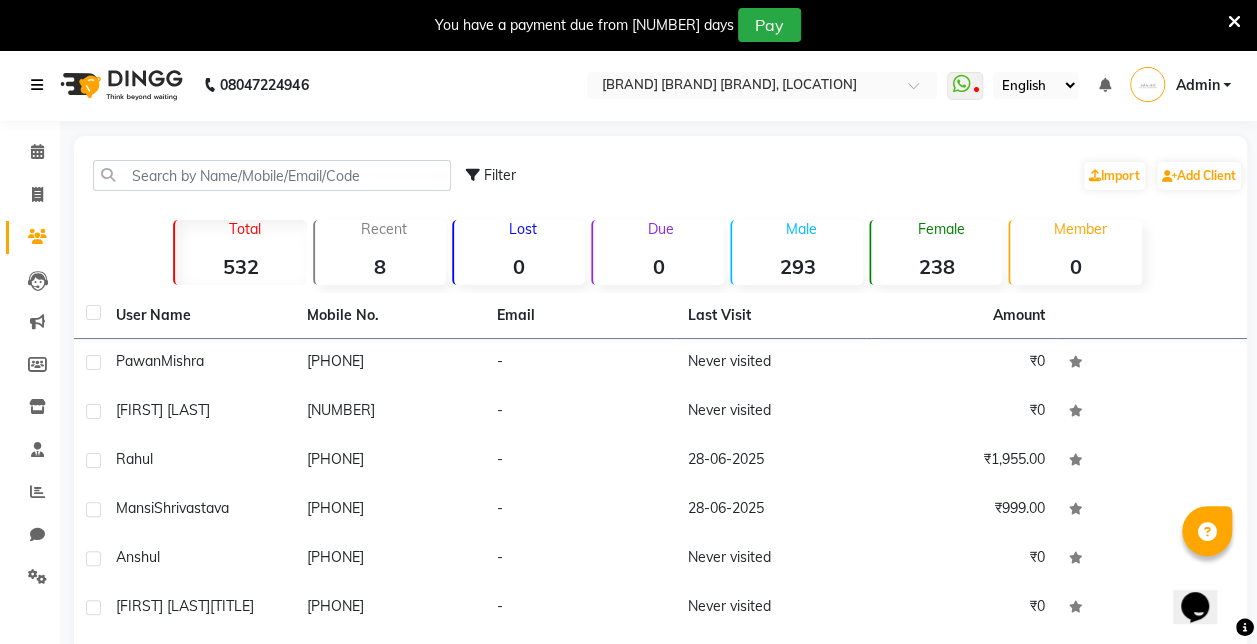 click at bounding box center (37, 85) 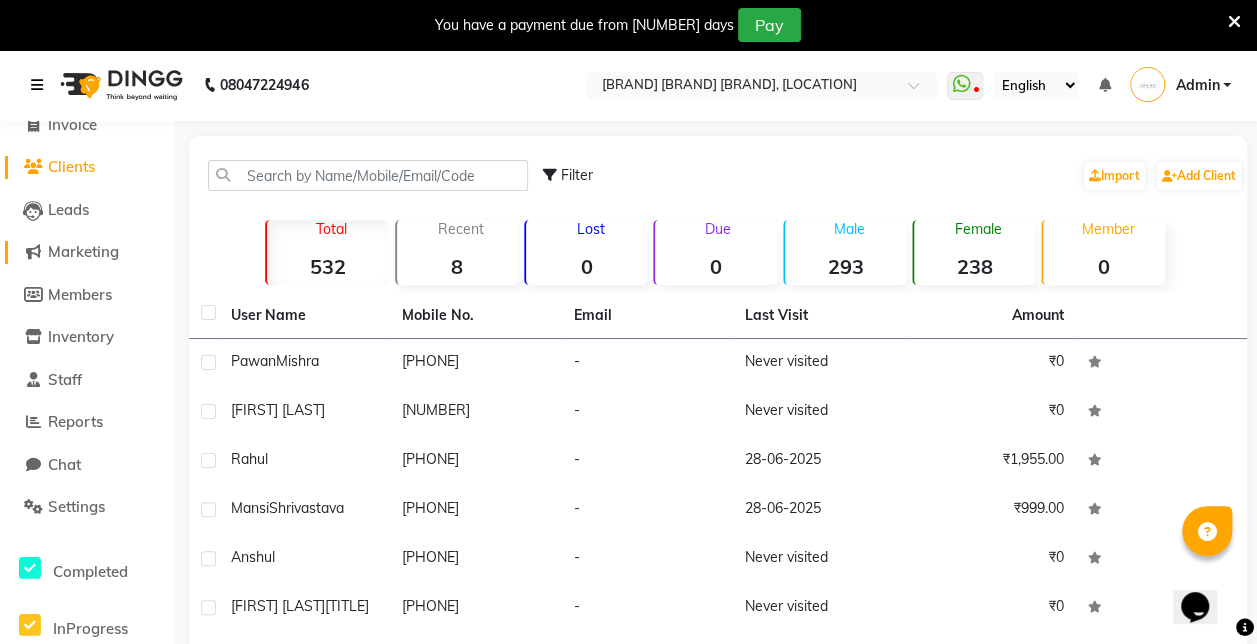 scroll, scrollTop: 76, scrollLeft: 0, axis: vertical 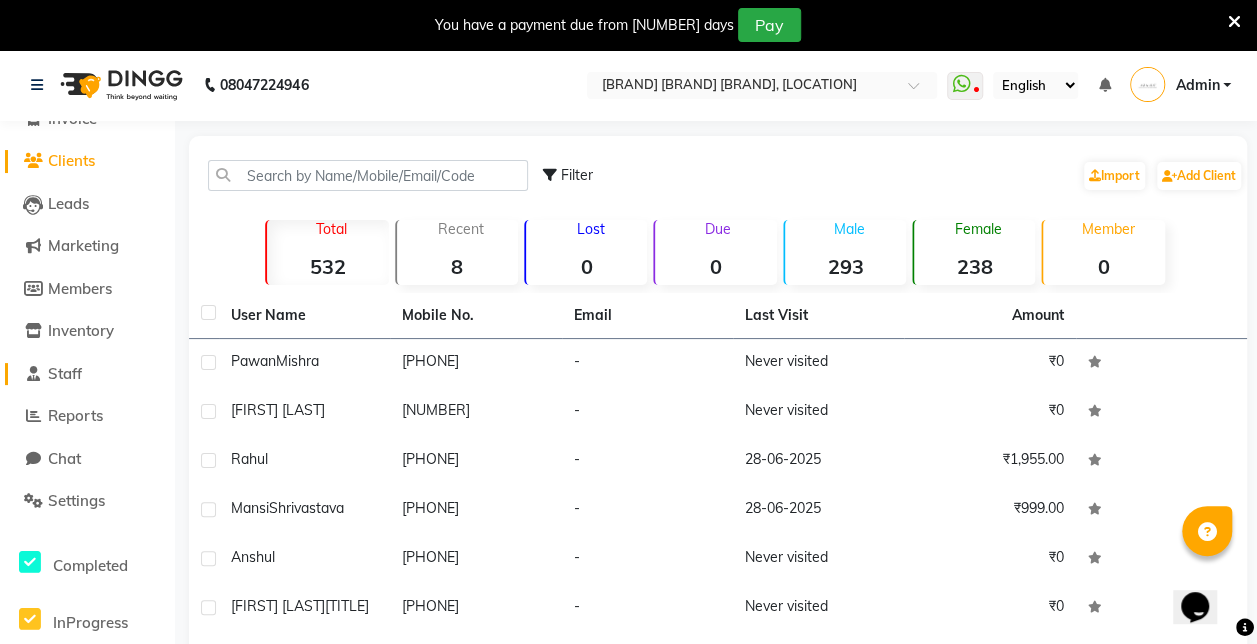 click on "Staff" 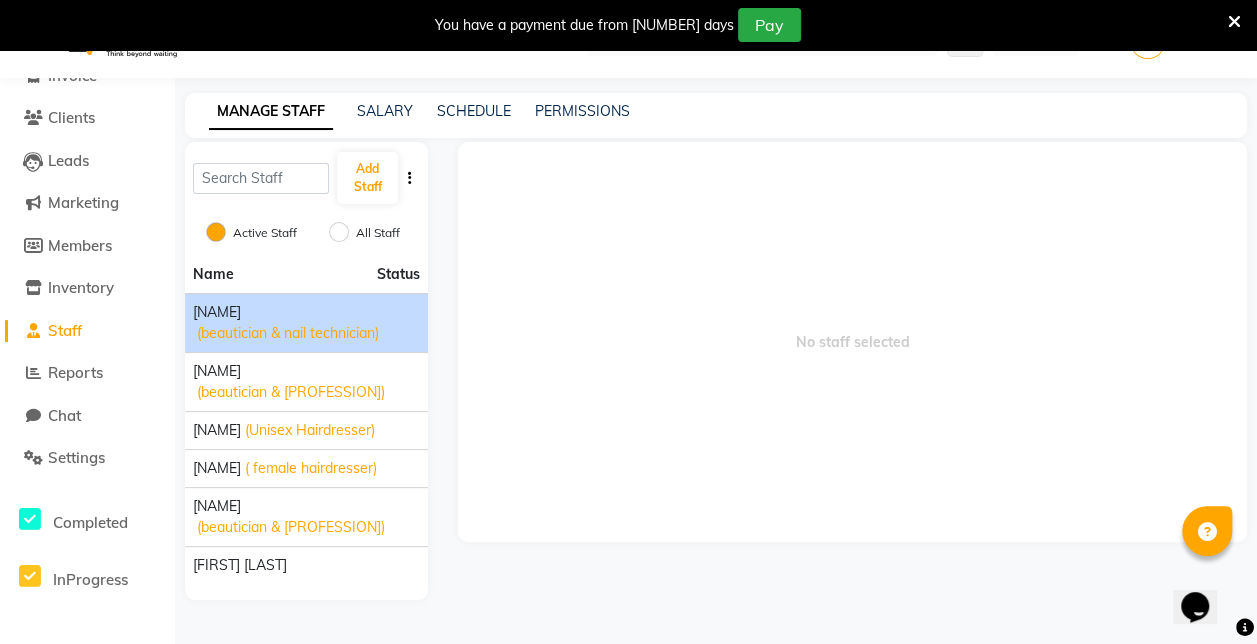 scroll, scrollTop: 49, scrollLeft: 0, axis: vertical 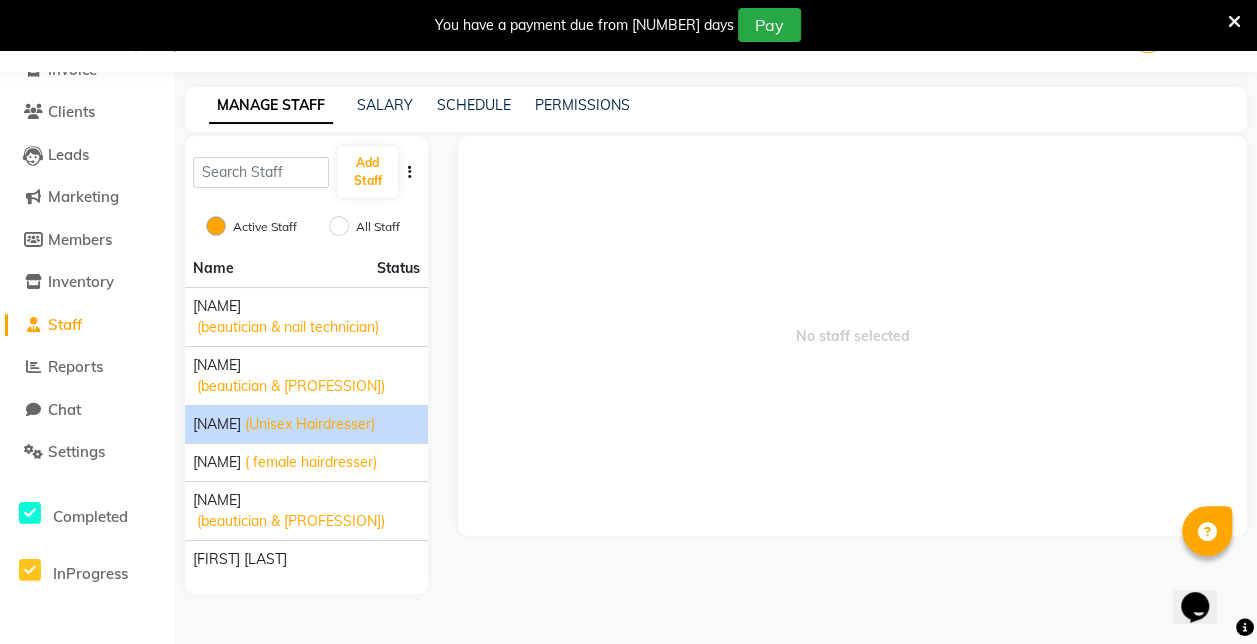 click on "(Unisex Hairdresser)" 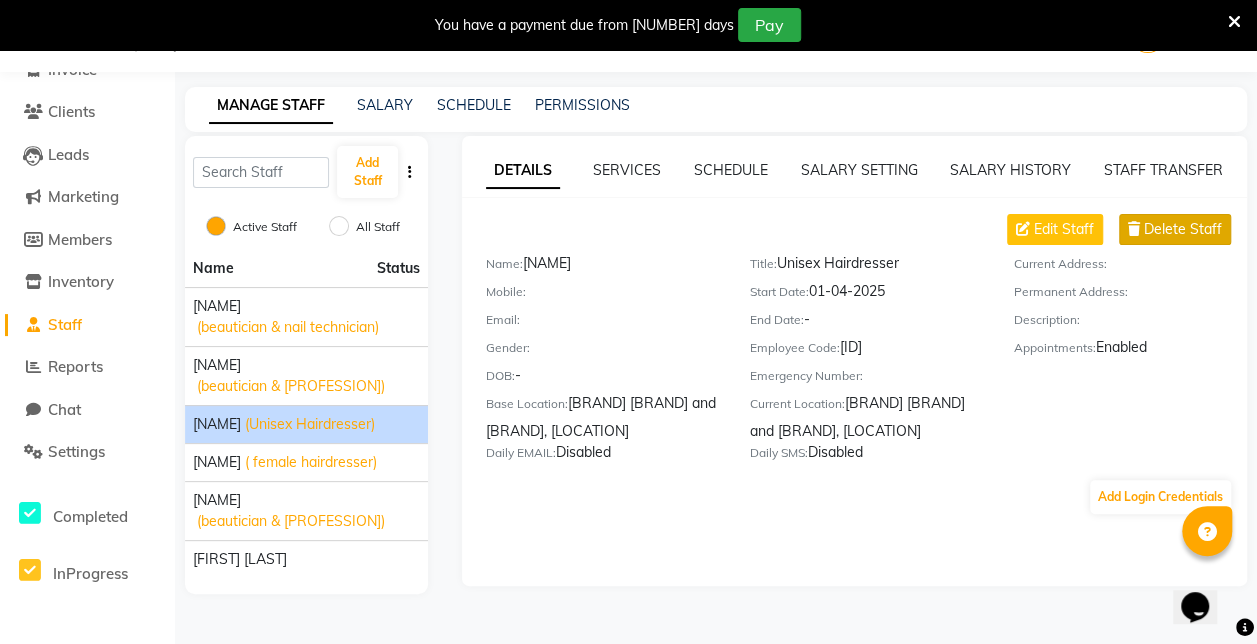 click on "Delete Staff" 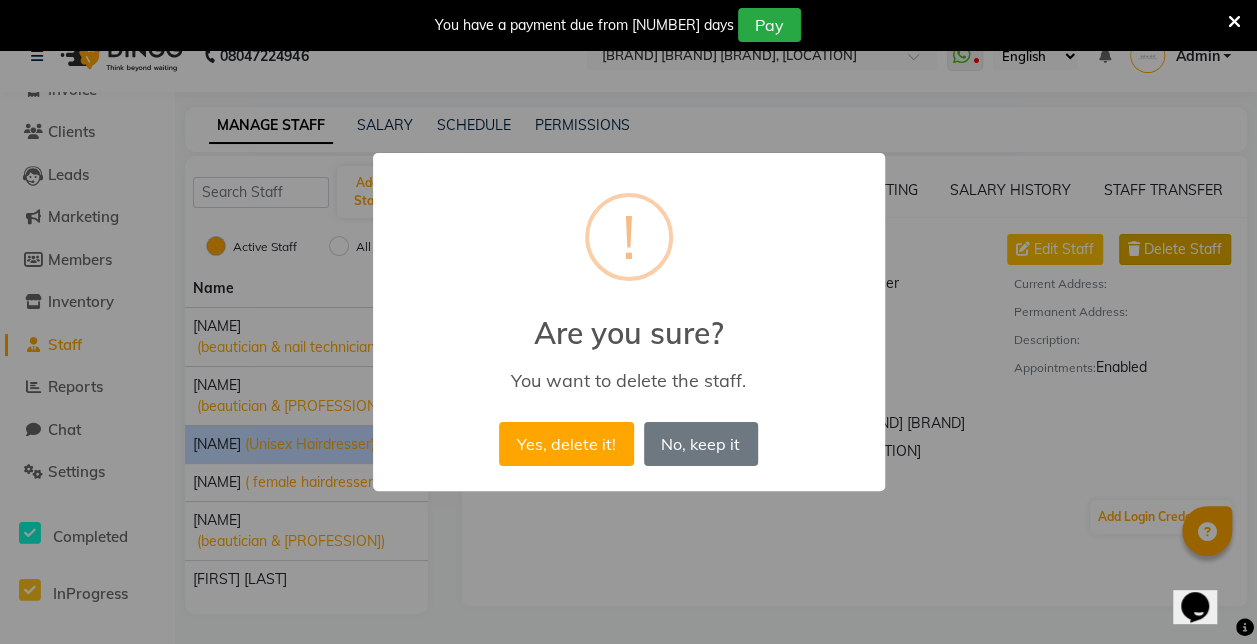 scroll, scrollTop: 21, scrollLeft: 0, axis: vertical 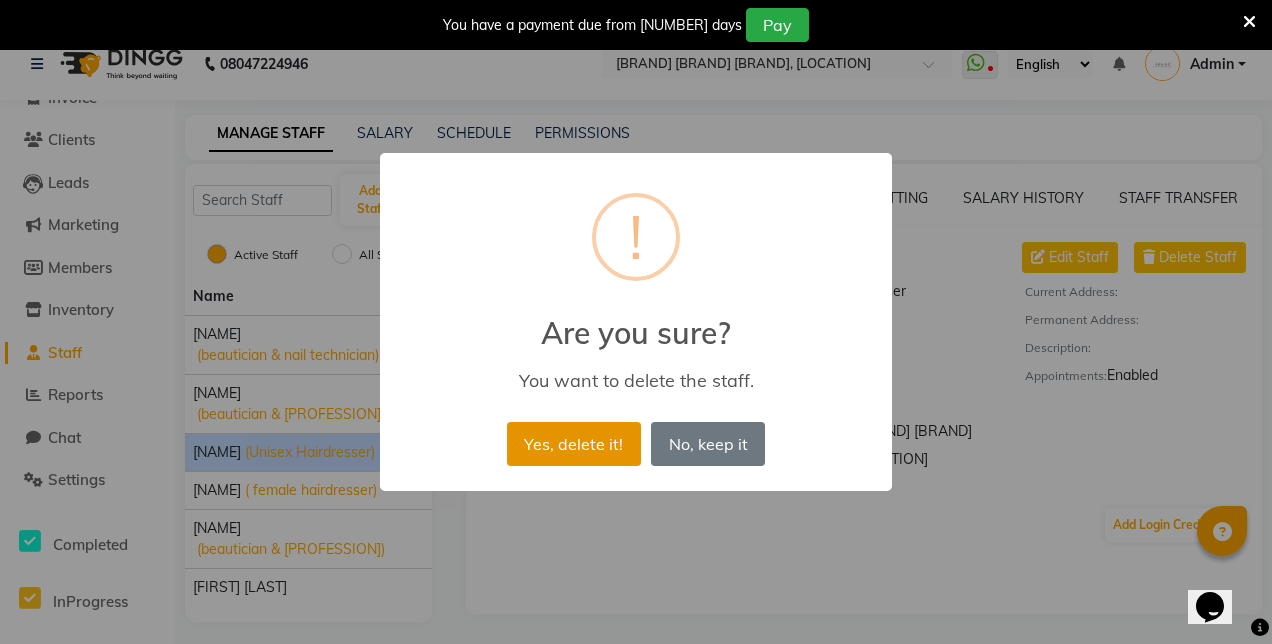 click on "Yes, delete it!" at bounding box center (574, 444) 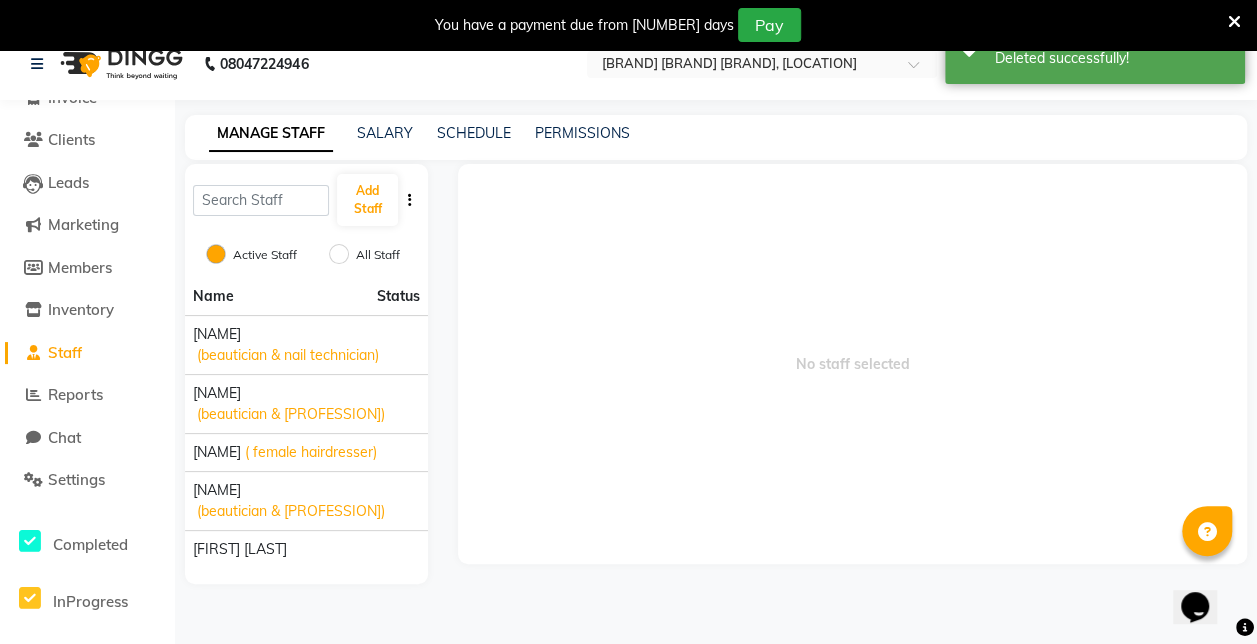 scroll, scrollTop: 0, scrollLeft: 0, axis: both 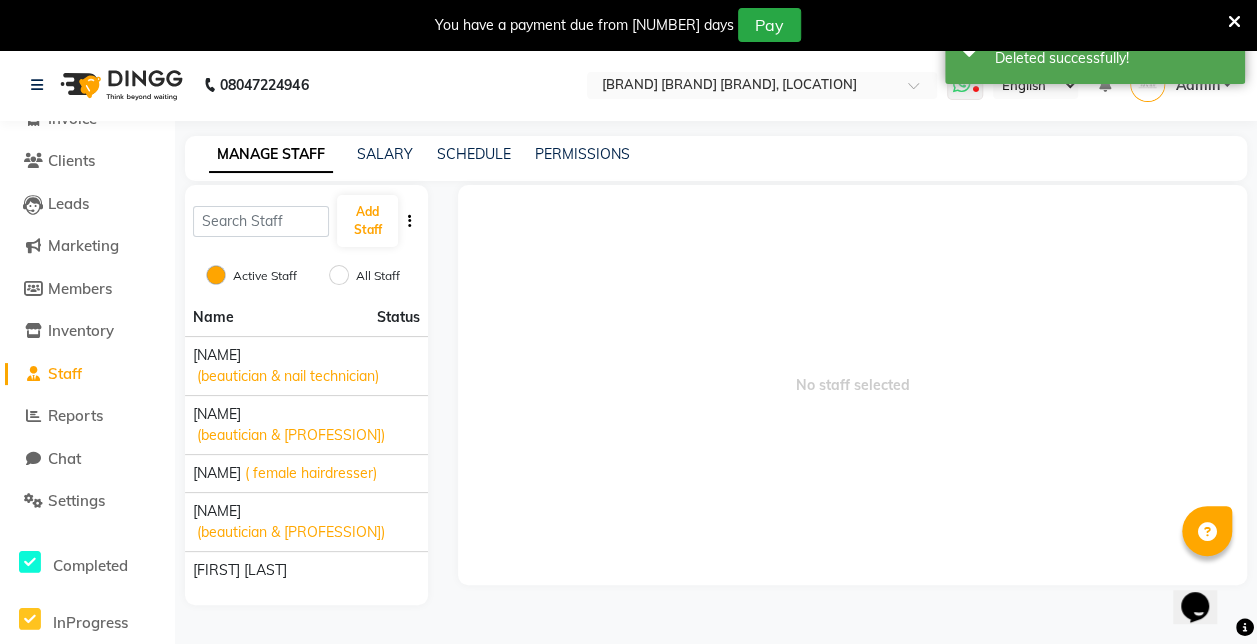 click at bounding box center [965, 86] 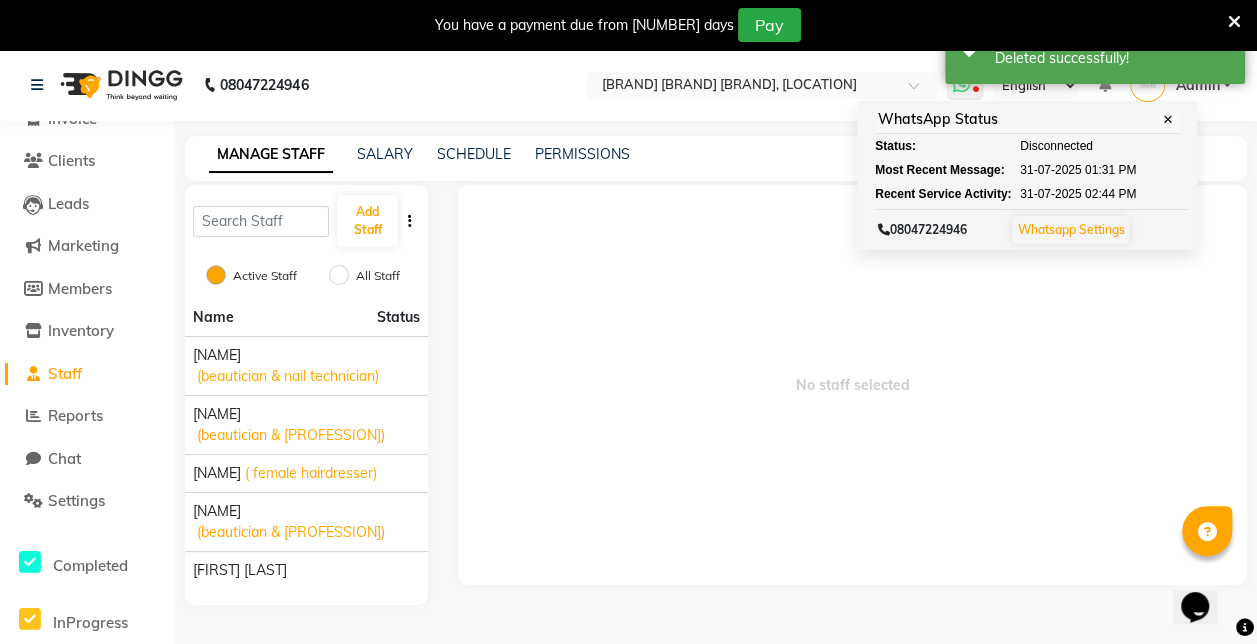 click on "Whatsapp Settings" at bounding box center (1070, 229) 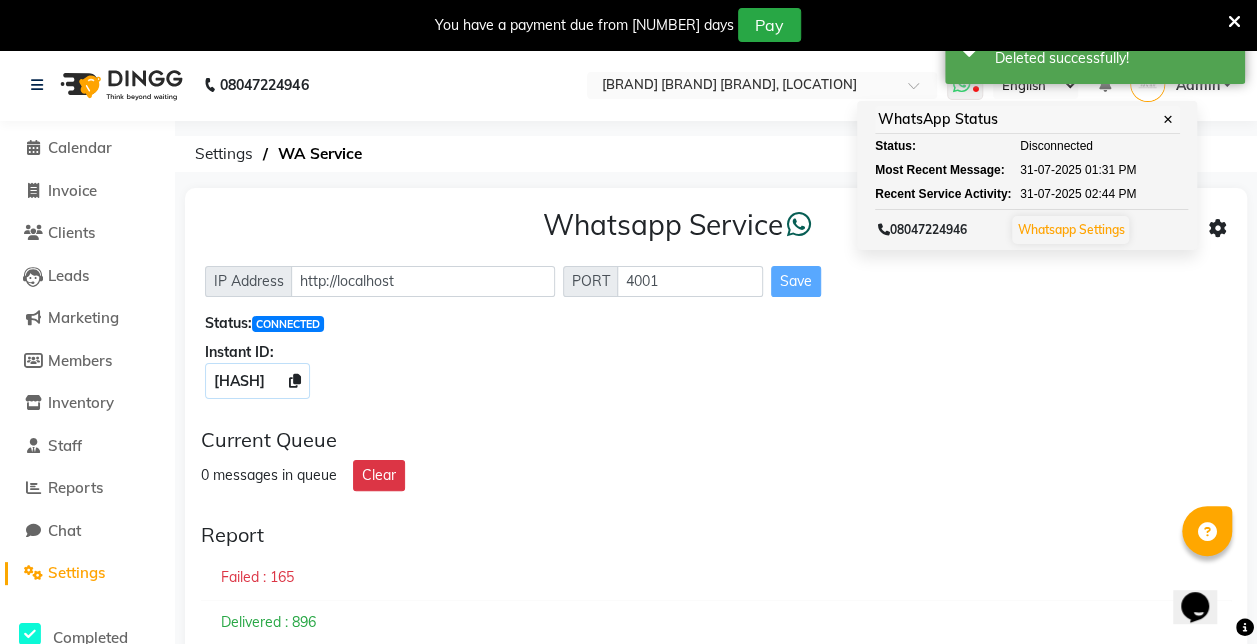 scroll, scrollTop: 7, scrollLeft: 0, axis: vertical 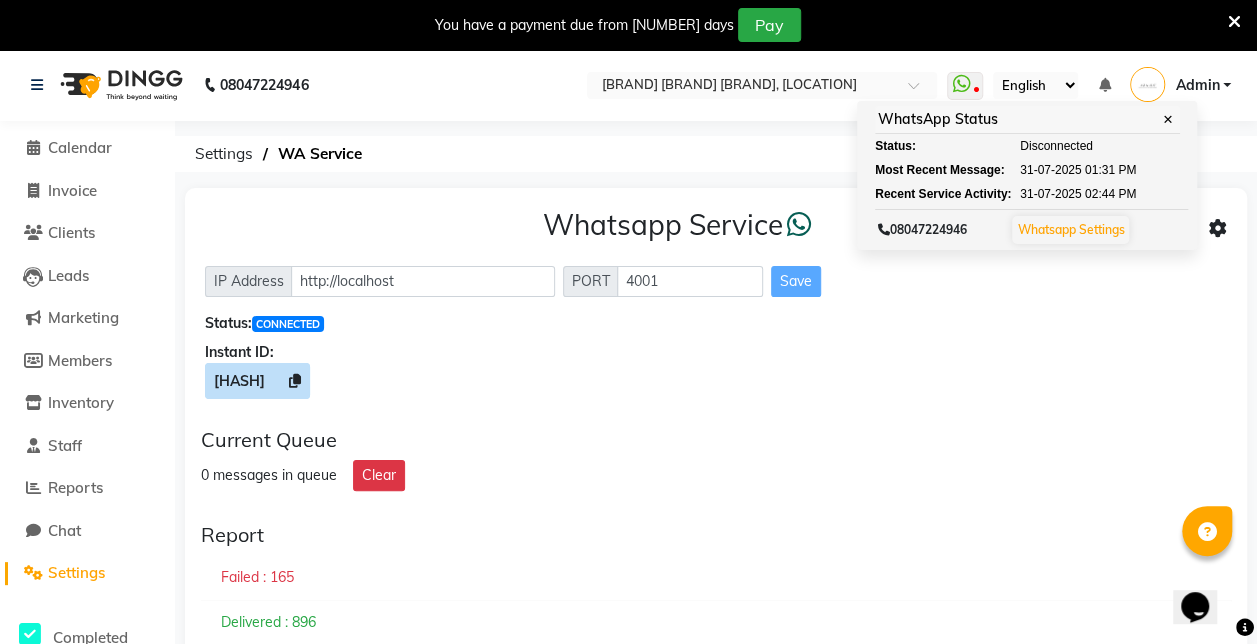 click on "[HASH]" 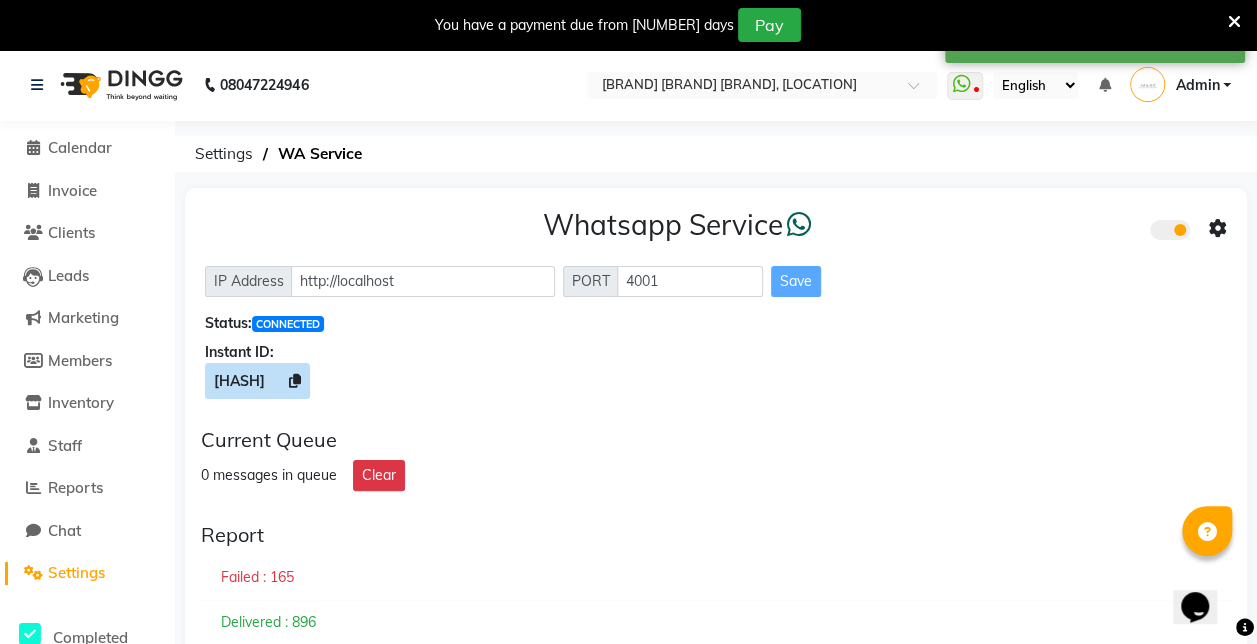 click on "[HASH]" 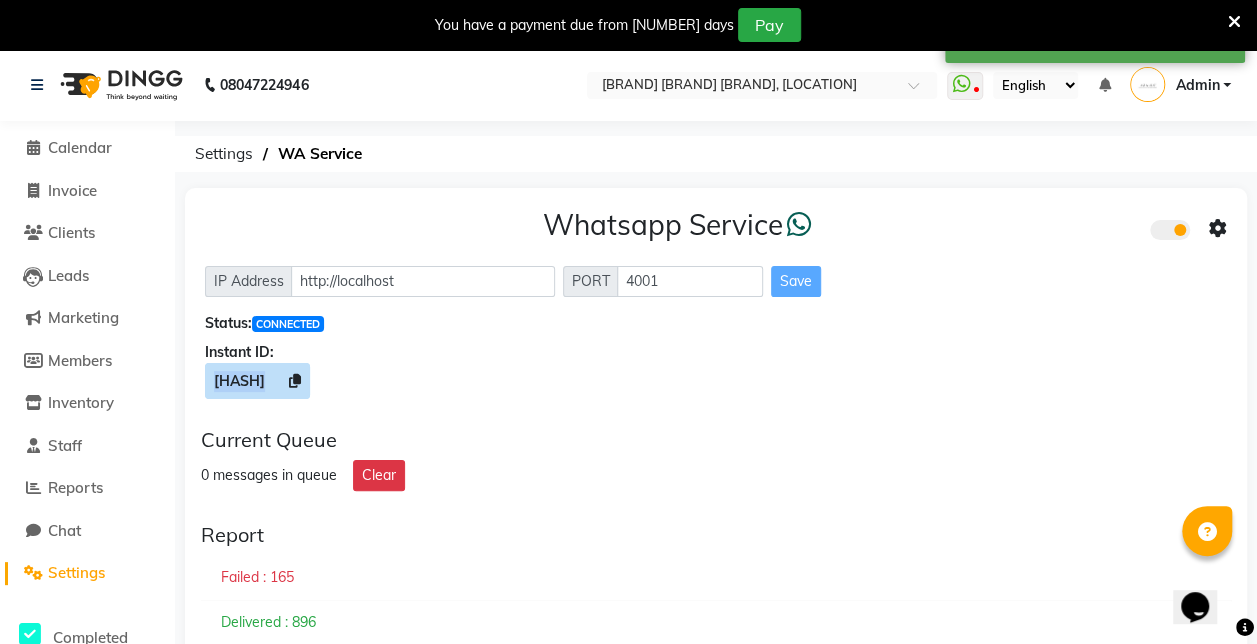 click on "[HASH]" 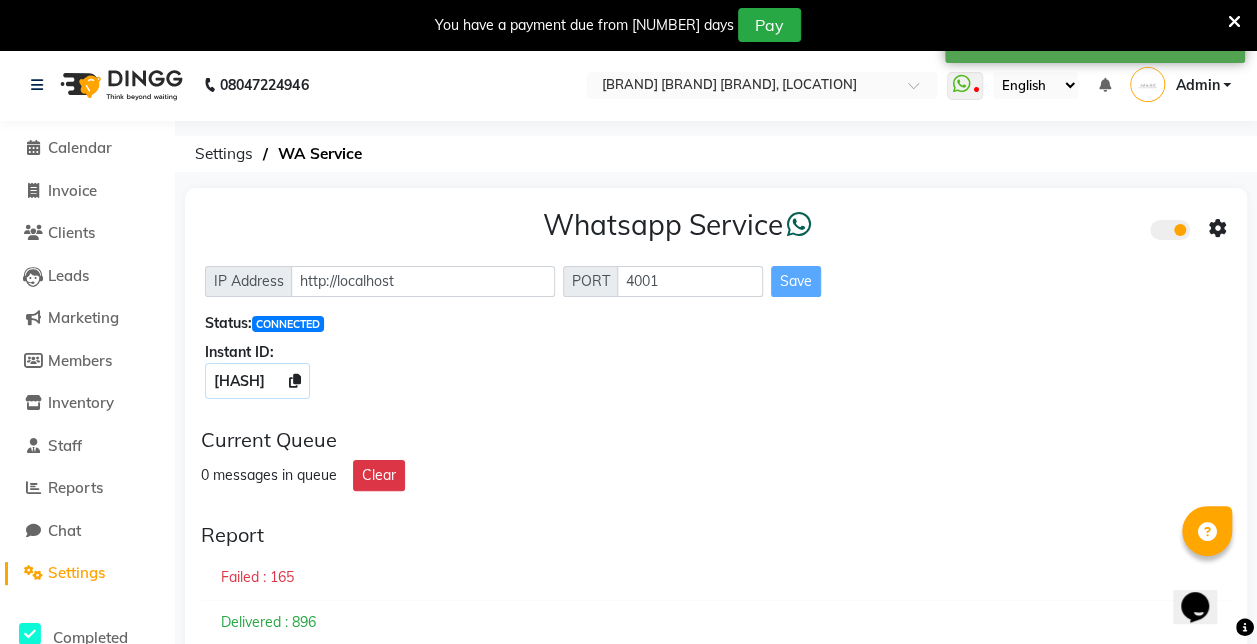 click 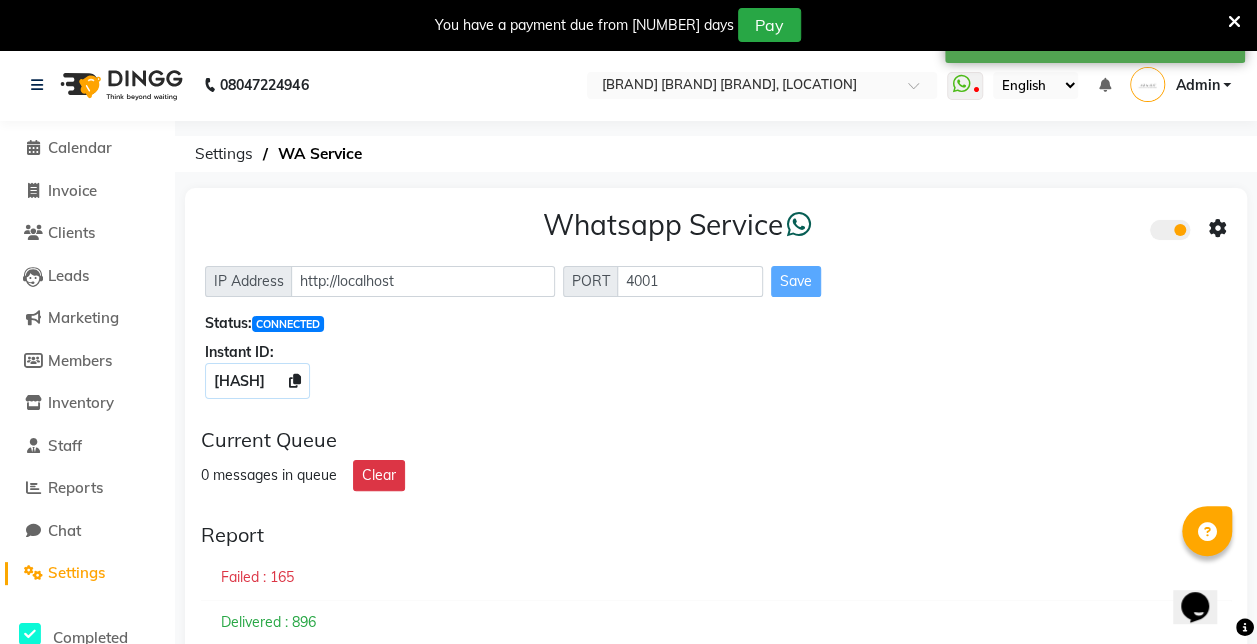click 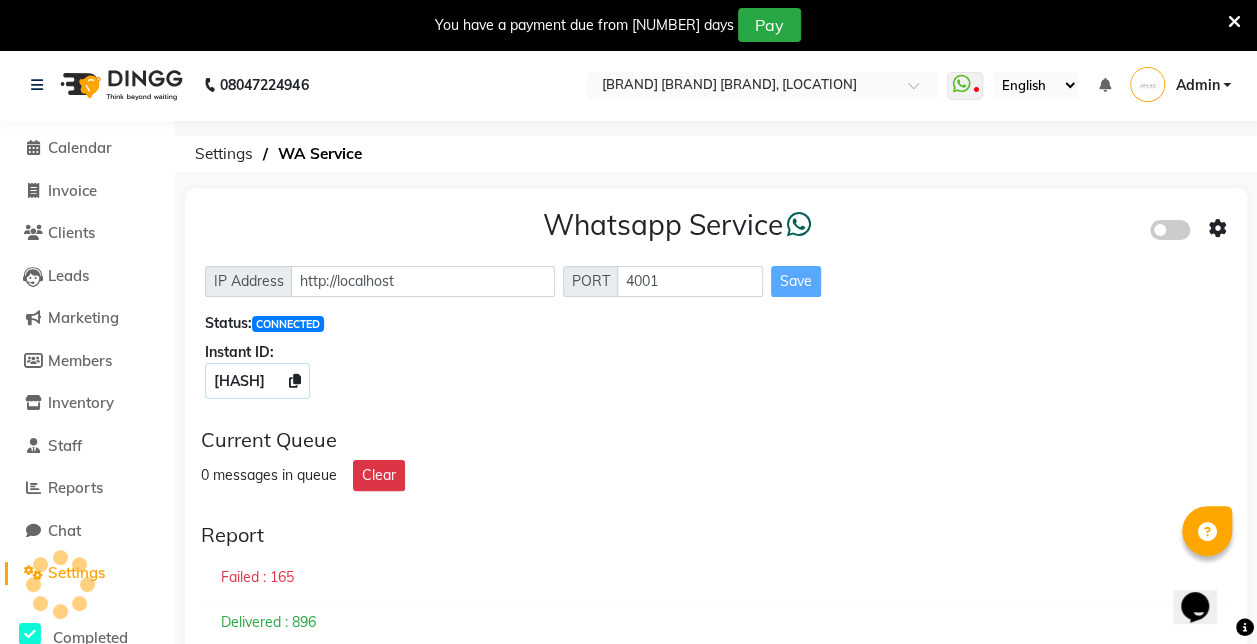 click 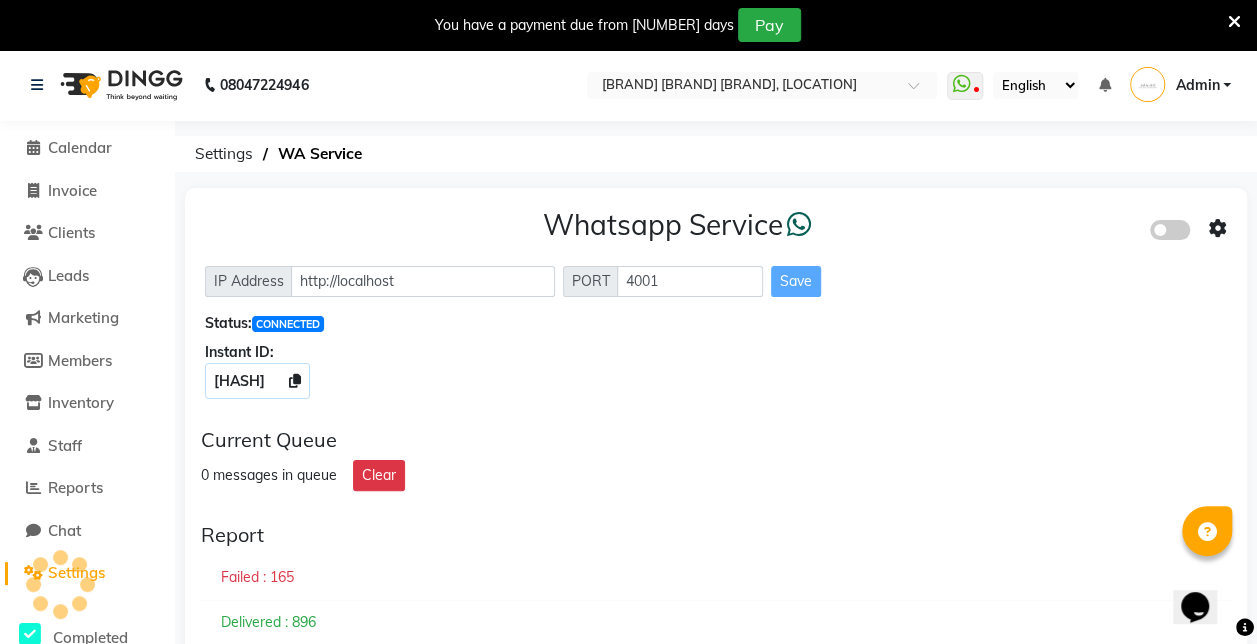 click 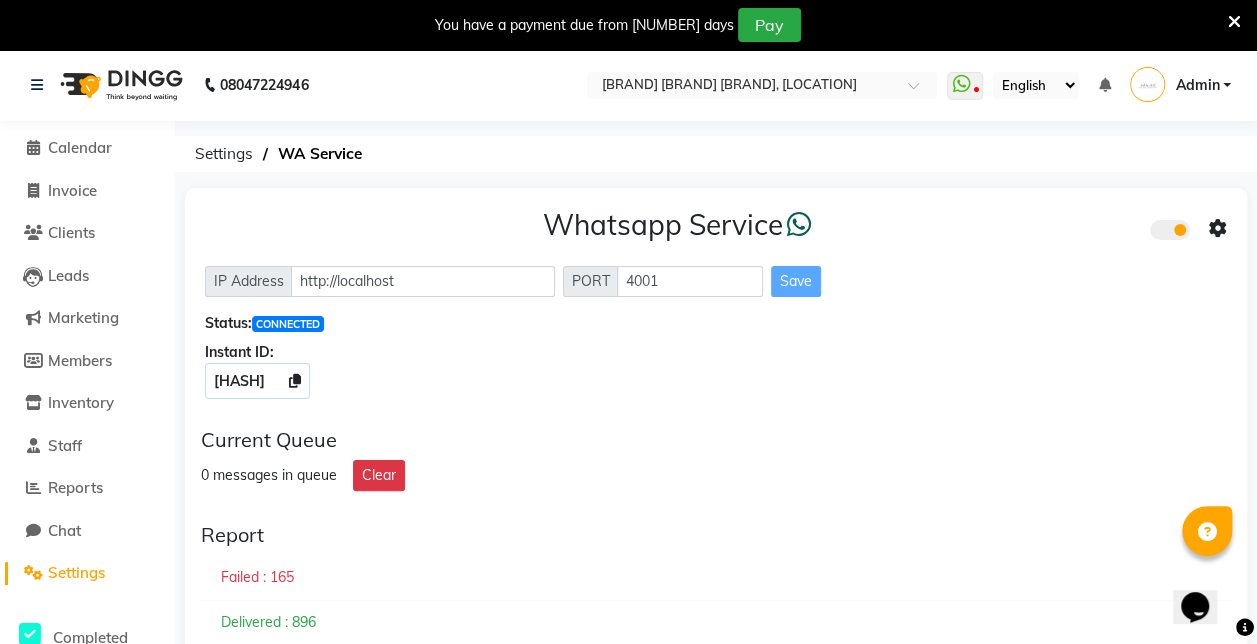 click 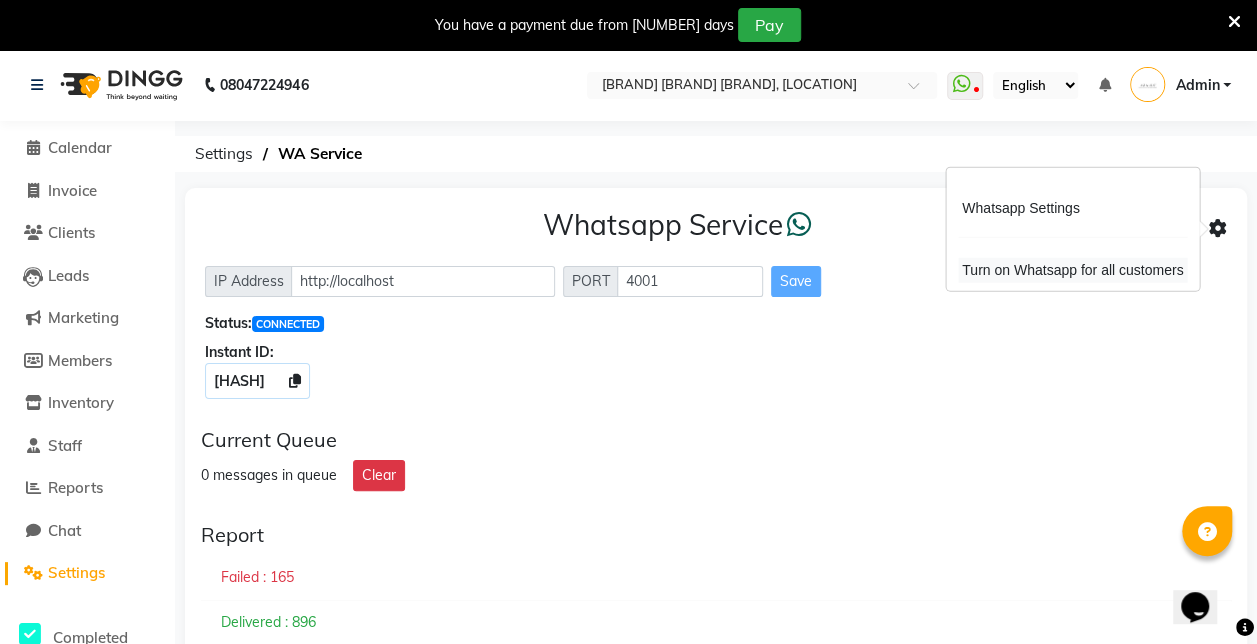 click on "Turn on Whatsapp for all customers" at bounding box center (1072, 270) 